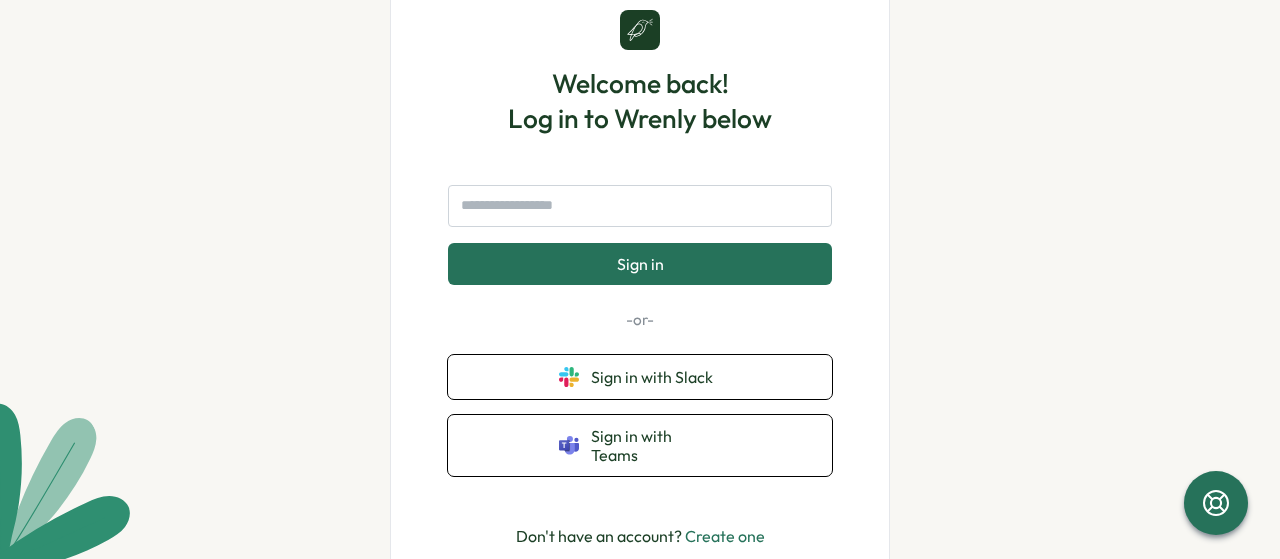 scroll, scrollTop: 0, scrollLeft: 0, axis: both 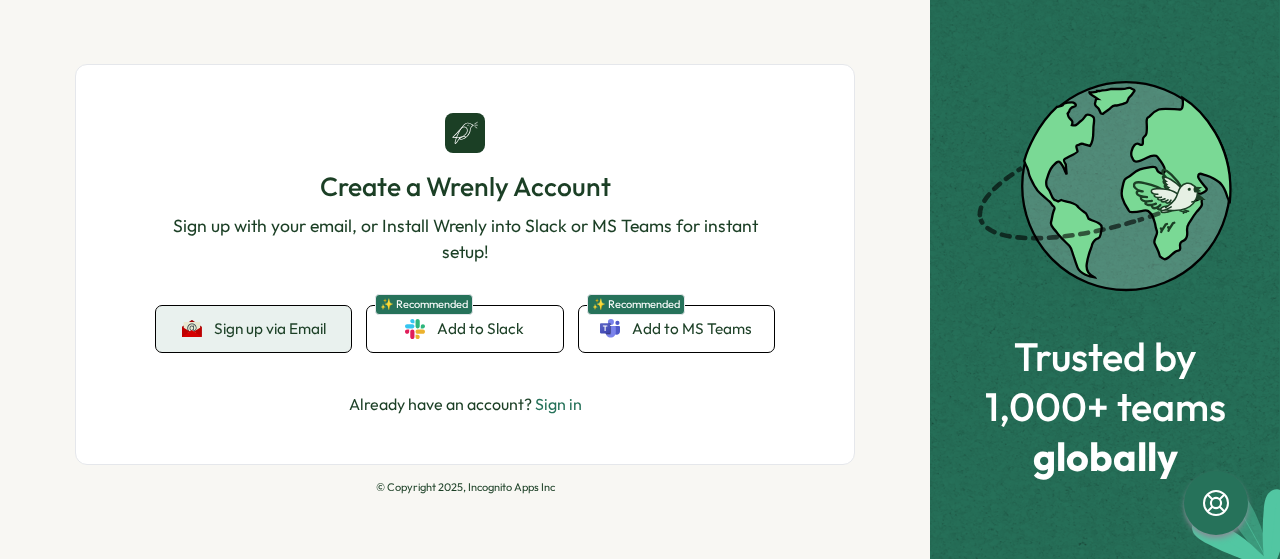click on "Sign up via Email" at bounding box center (253, 329) 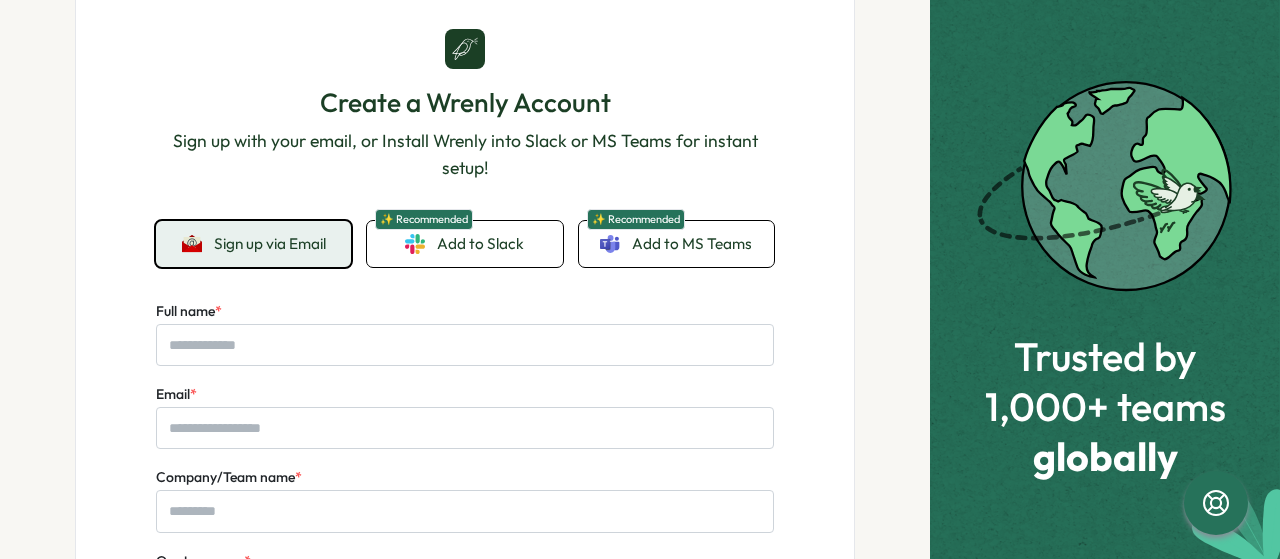 scroll, scrollTop: 100, scrollLeft: 0, axis: vertical 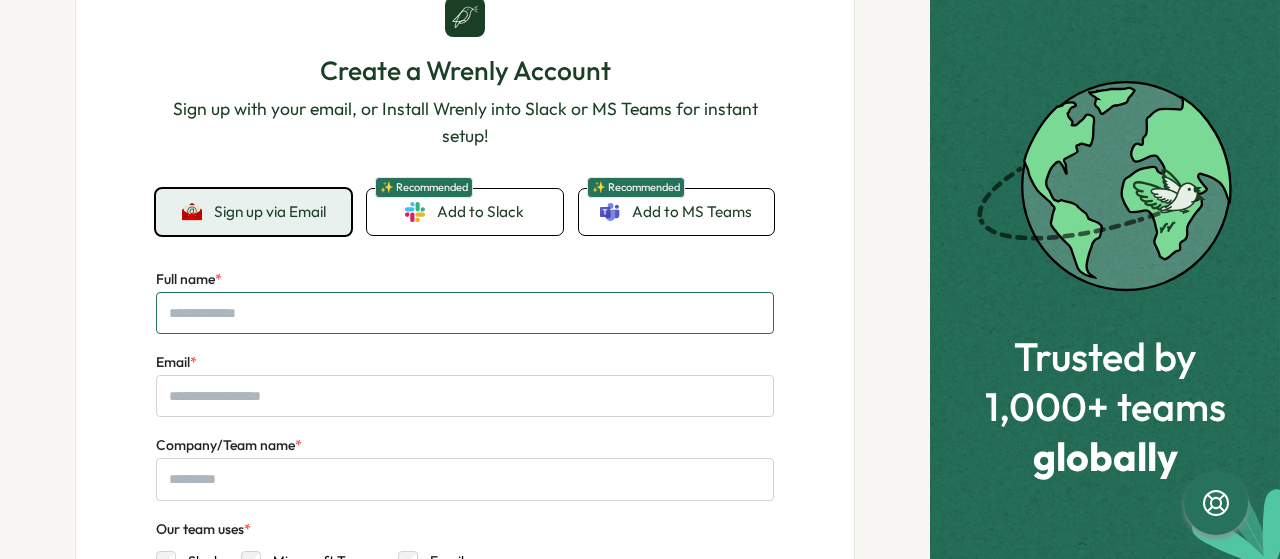 click on "Full name  *" at bounding box center (465, 313) 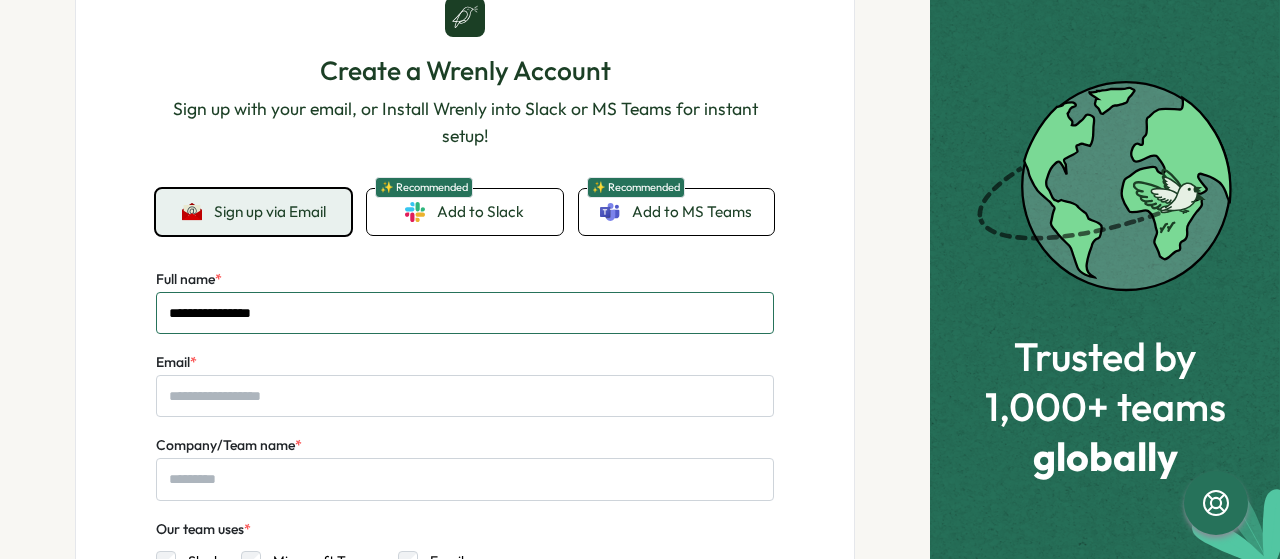 type on "**********" 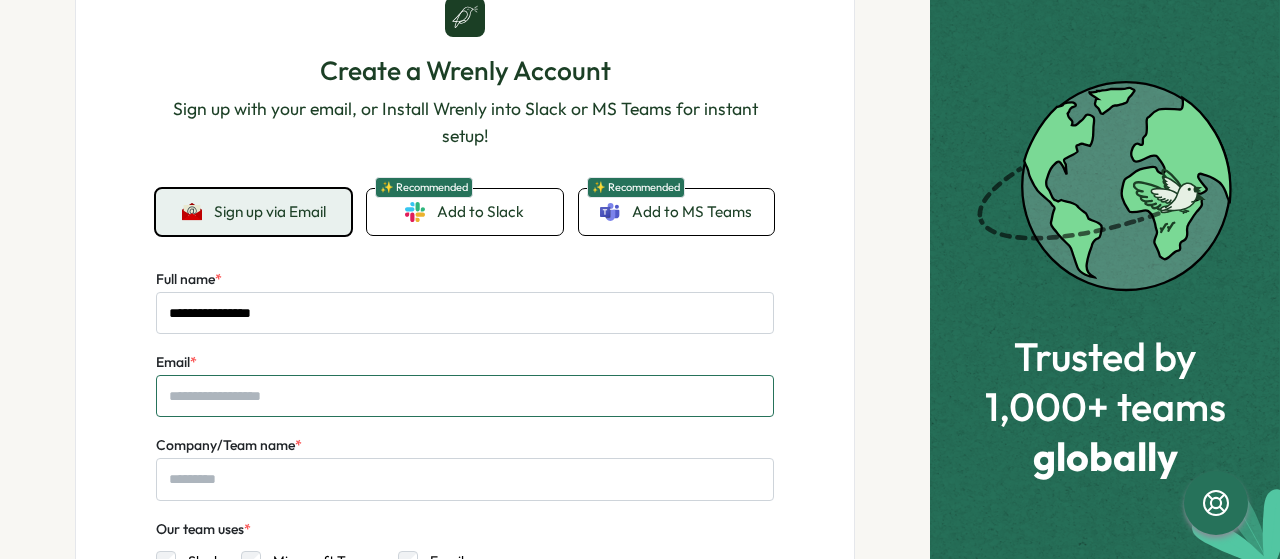 click on "Email  *" at bounding box center [465, 396] 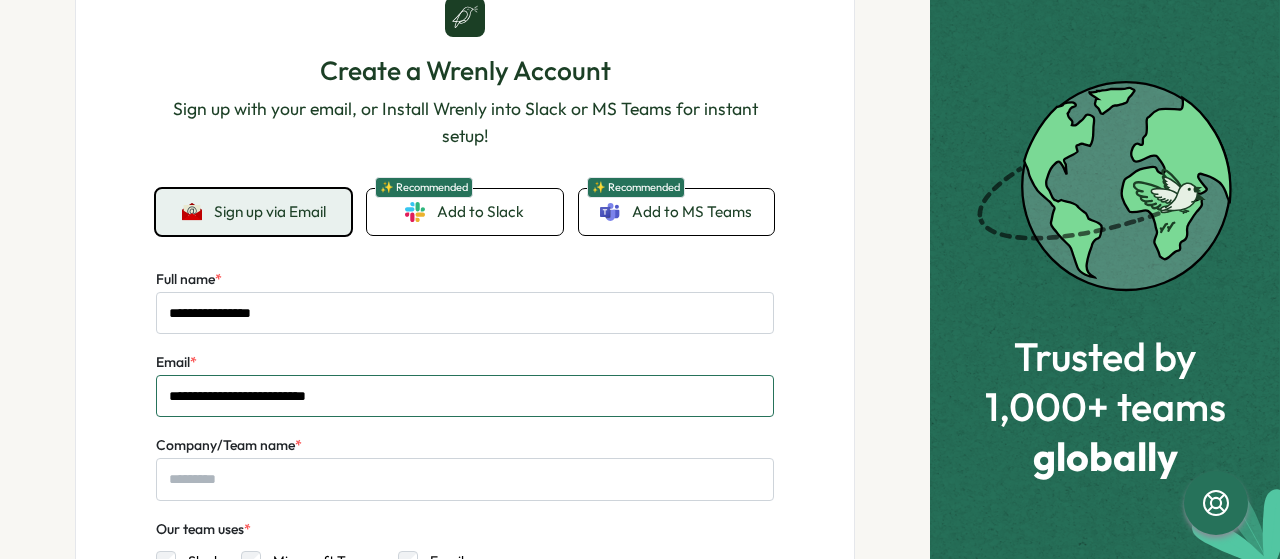 type on "**********" 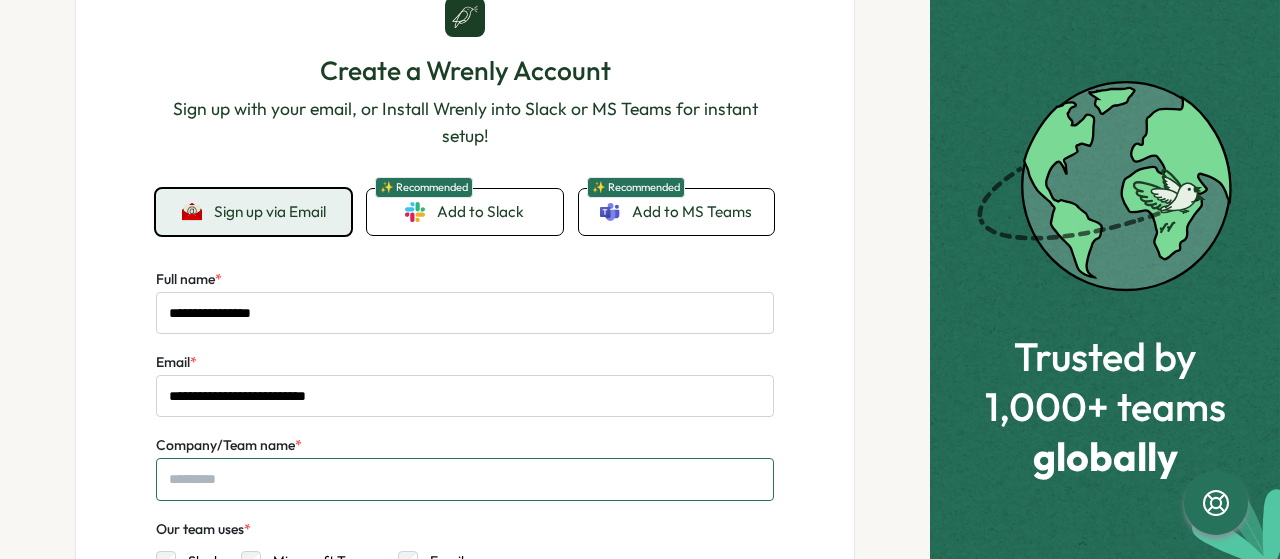 click on "Company/Team name  *" at bounding box center (465, 479) 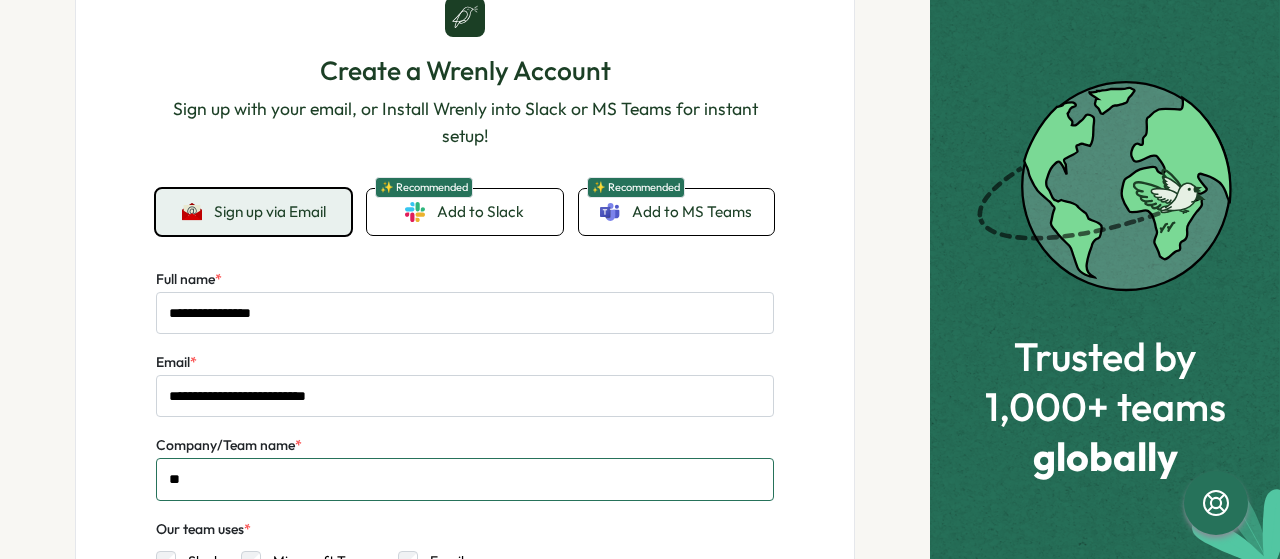 type on "*" 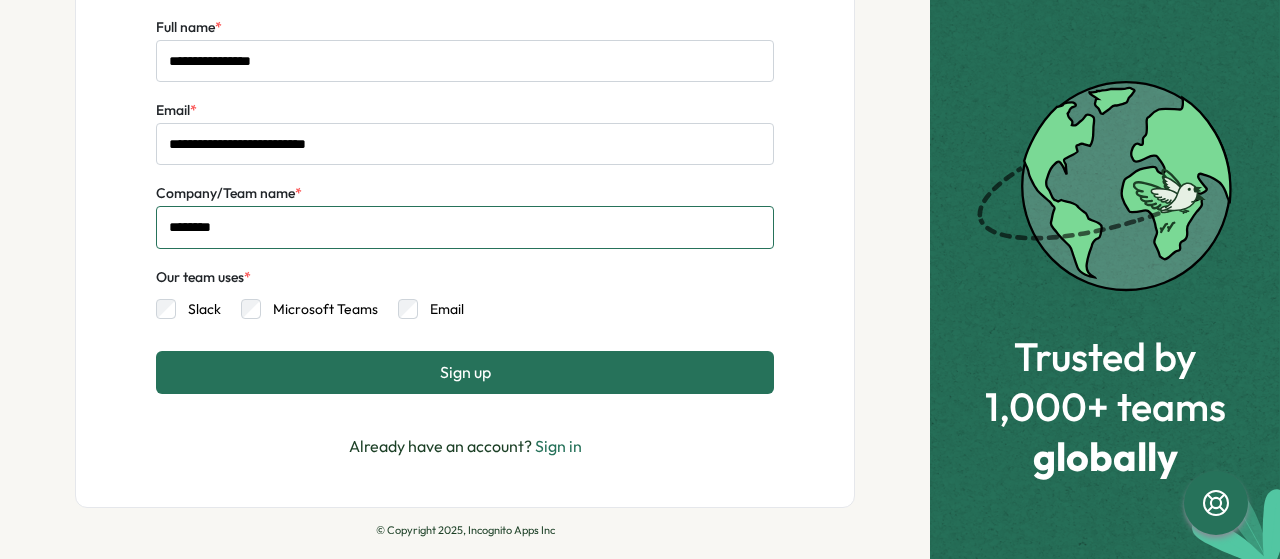 scroll, scrollTop: 376, scrollLeft: 0, axis: vertical 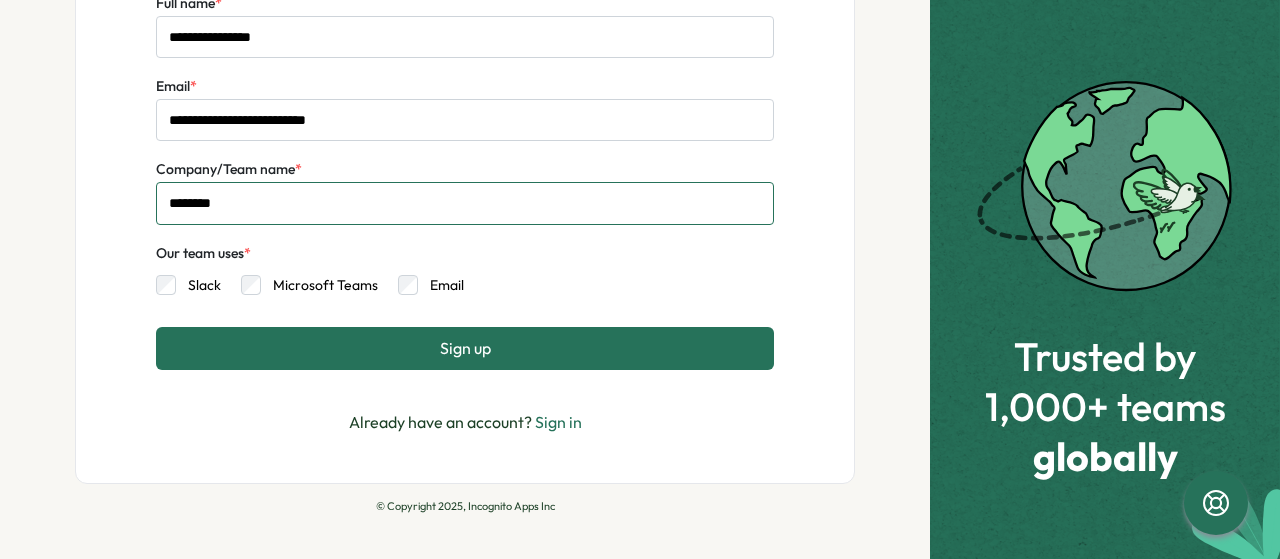 type on "********" 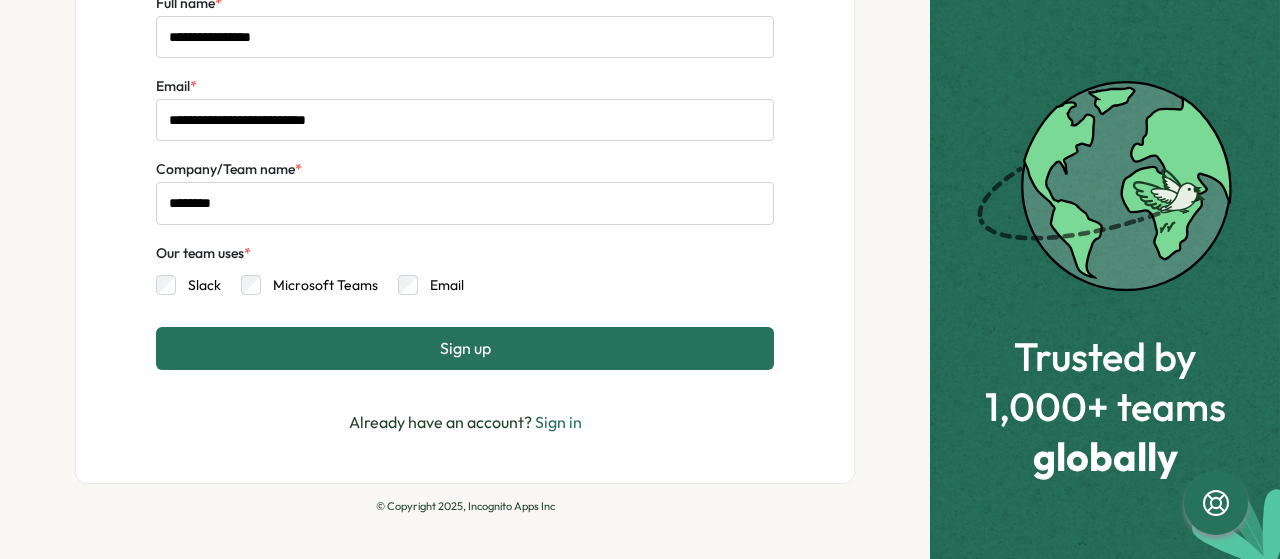 click on "Email" at bounding box center [441, 285] 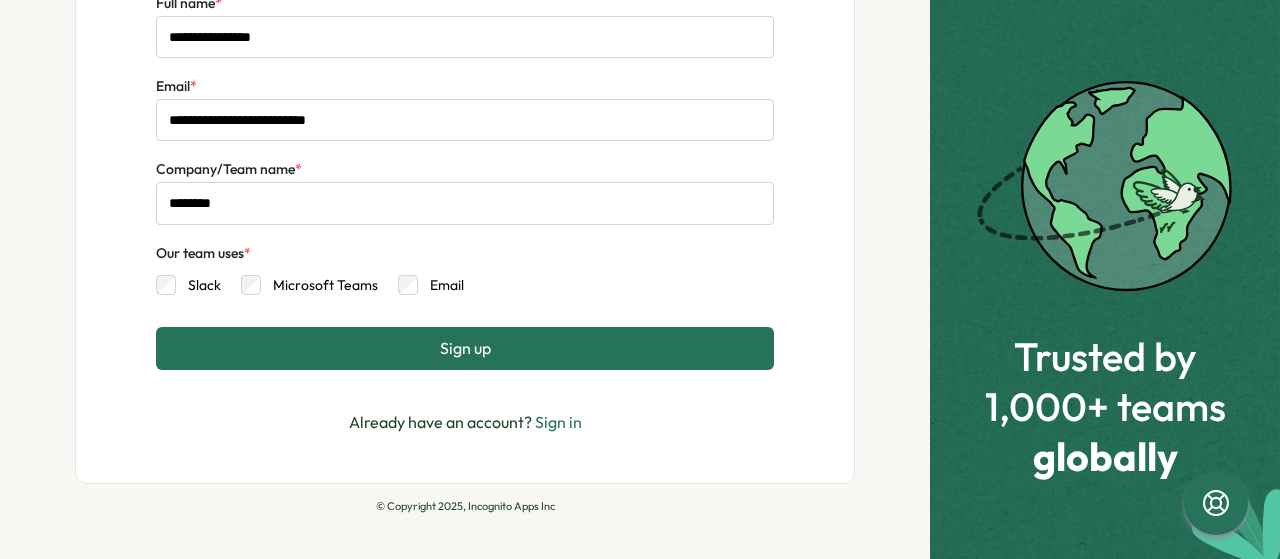 click on "Sign up" at bounding box center [465, 348] 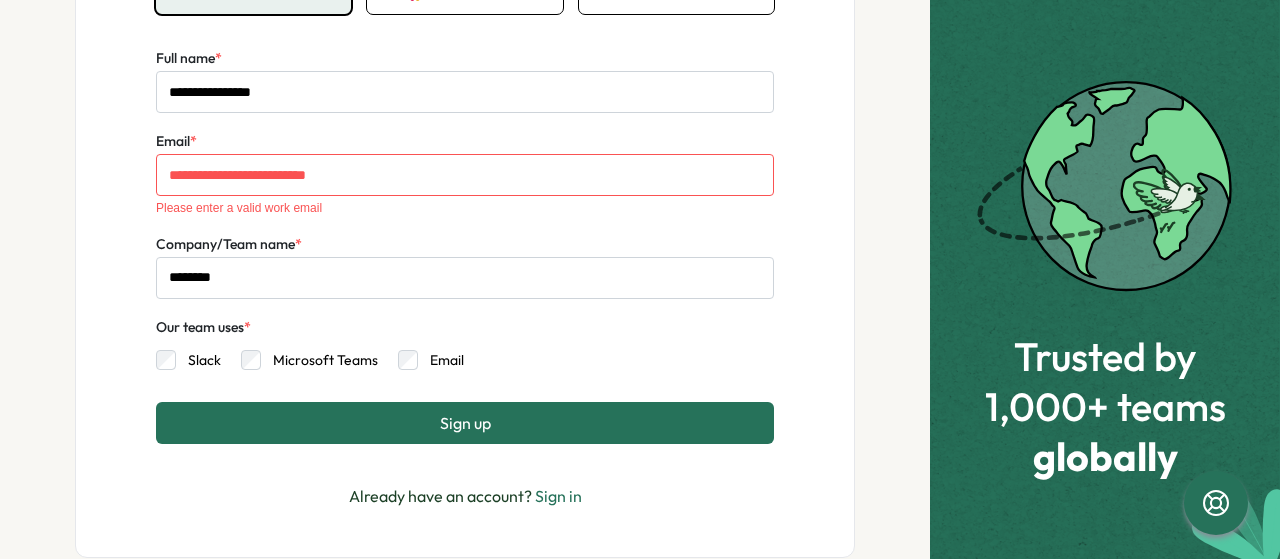 scroll, scrollTop: 276, scrollLeft: 0, axis: vertical 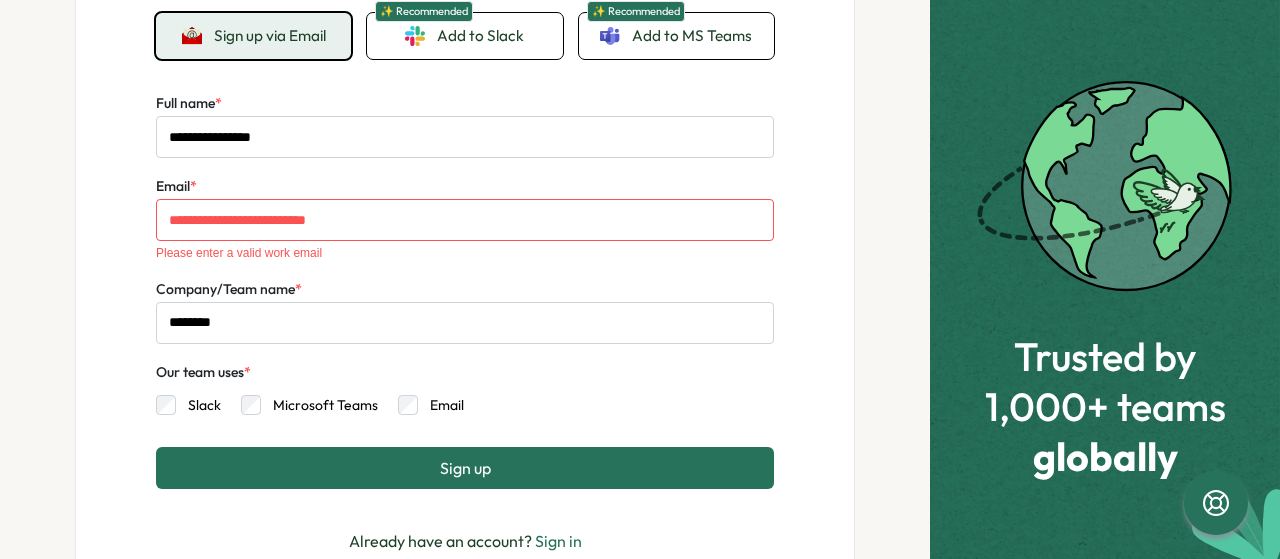 click on "Sign up" at bounding box center (465, 468) 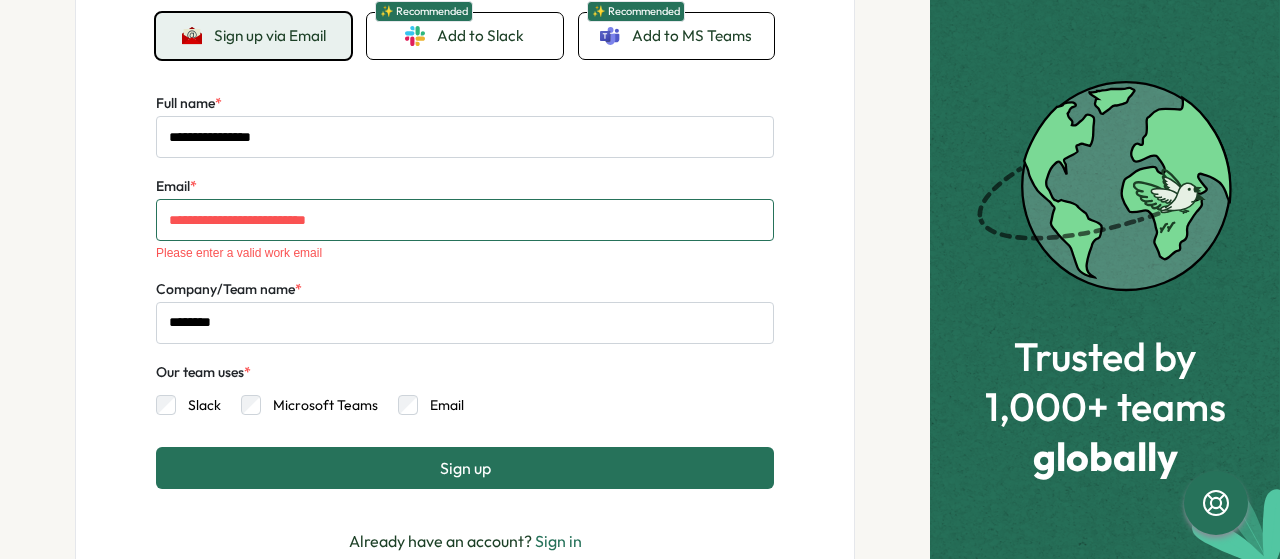 click on "**********" at bounding box center [465, 220] 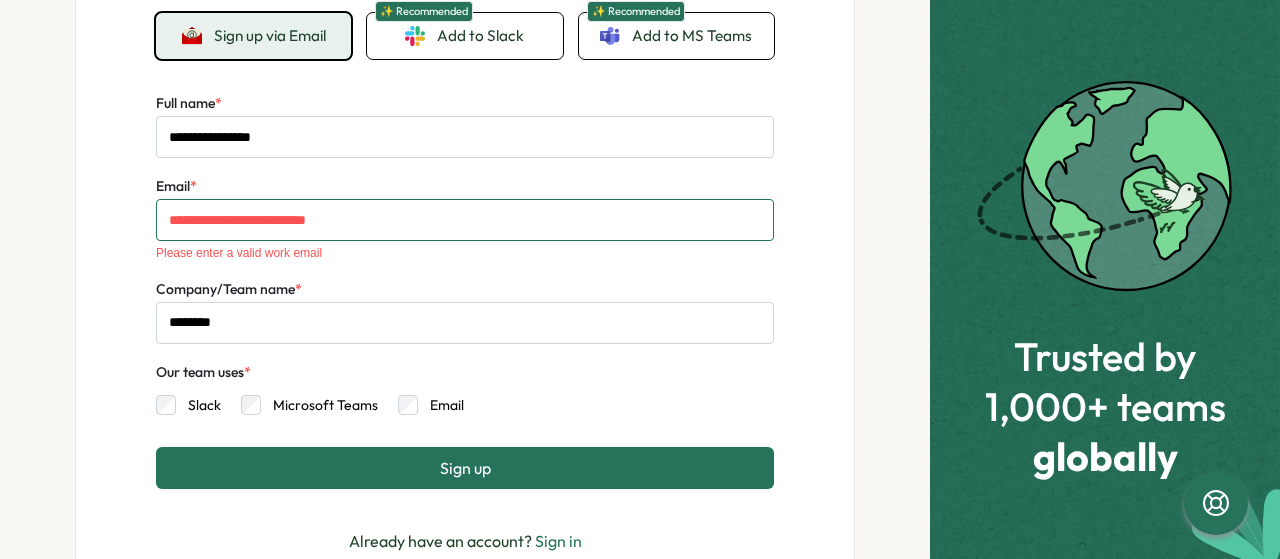 click on "Sign up" at bounding box center (465, 468) 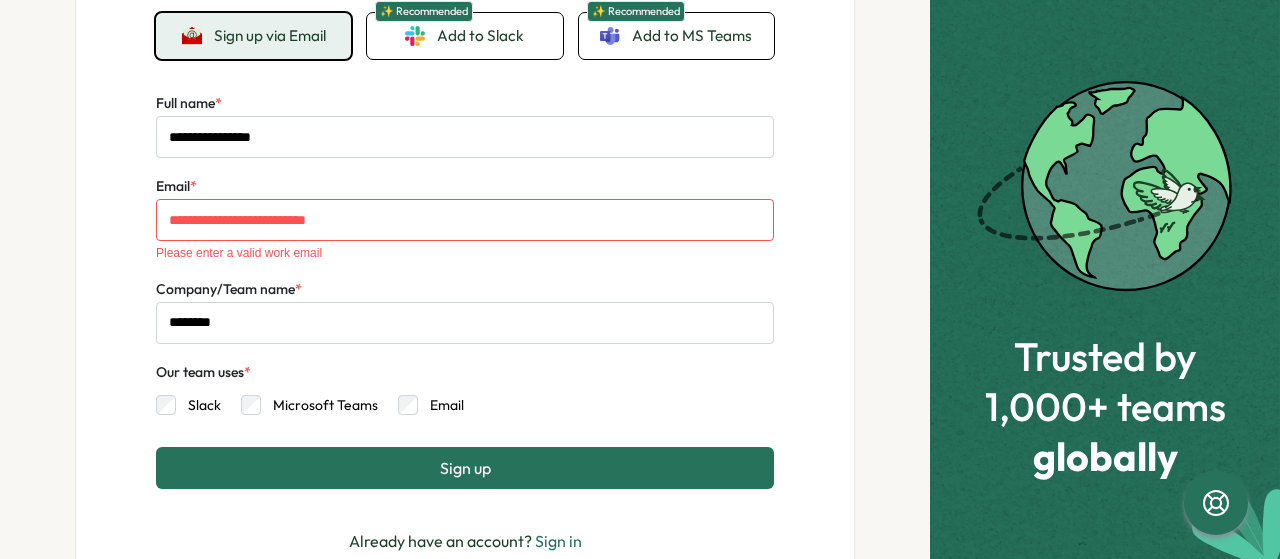 click on "Sign up" at bounding box center (465, 468) 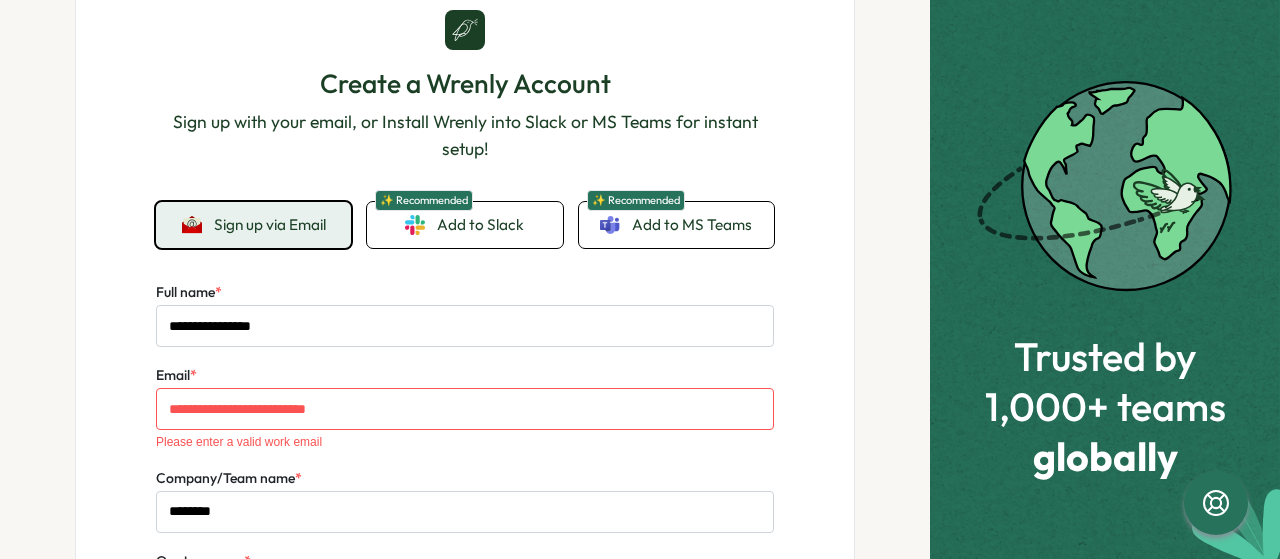 scroll, scrollTop: 0, scrollLeft: 0, axis: both 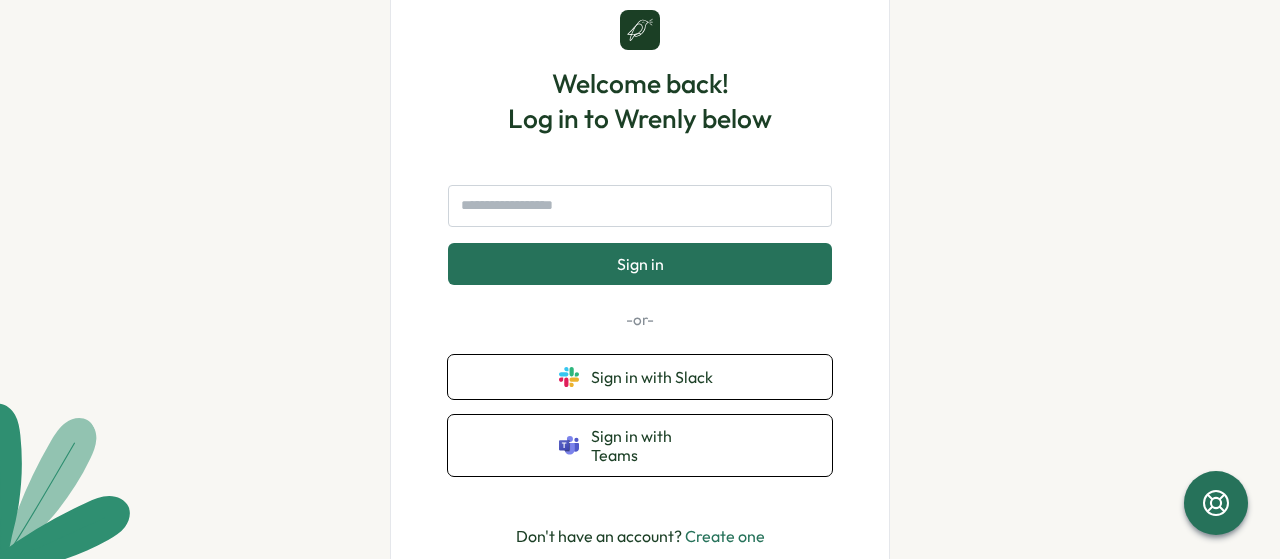 click on "Create one" at bounding box center (725, 536) 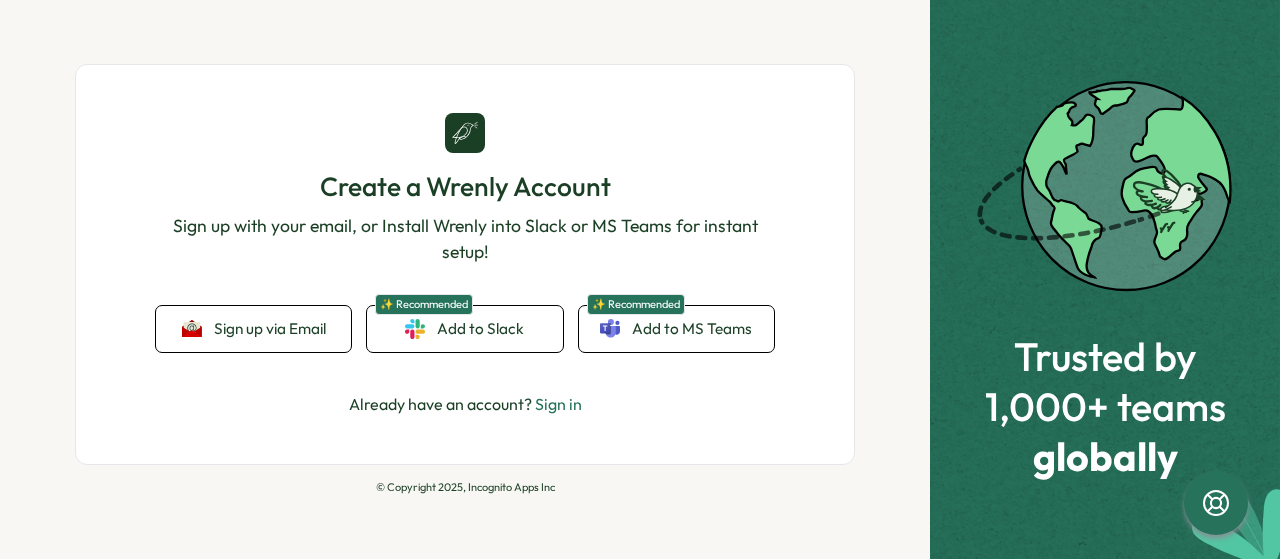 click on "Sign in" at bounding box center (558, 404) 